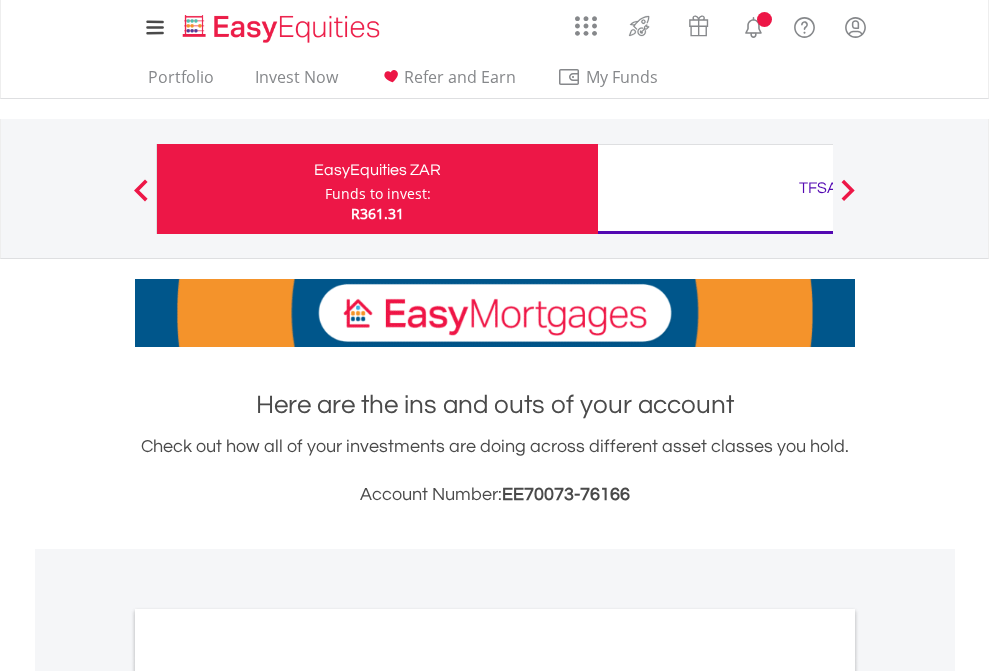scroll, scrollTop: 0, scrollLeft: 0, axis: both 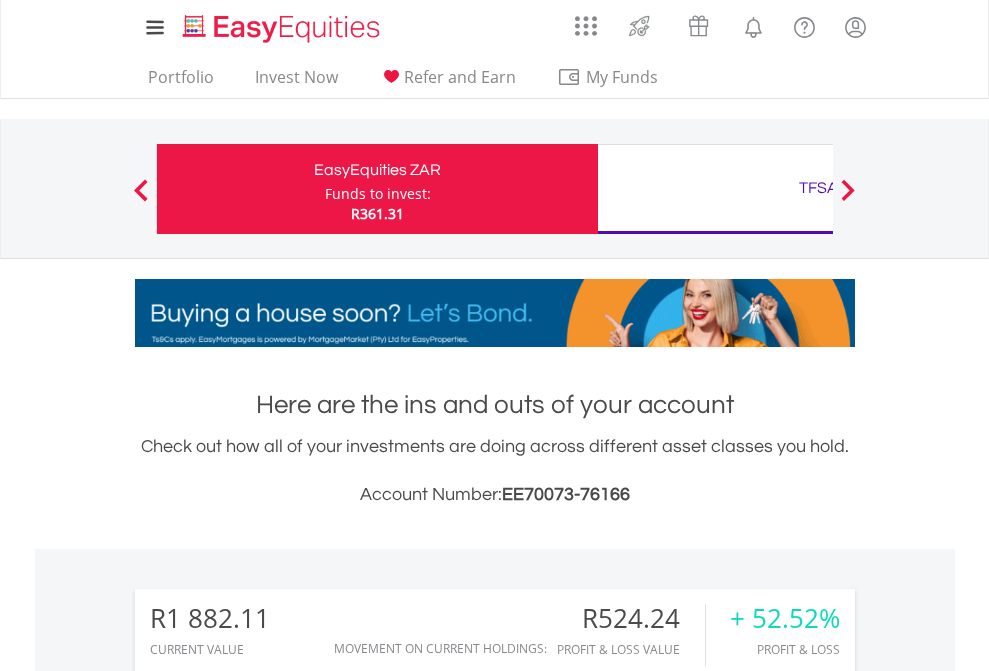 click on "Funds to invest:" at bounding box center (378, 194) 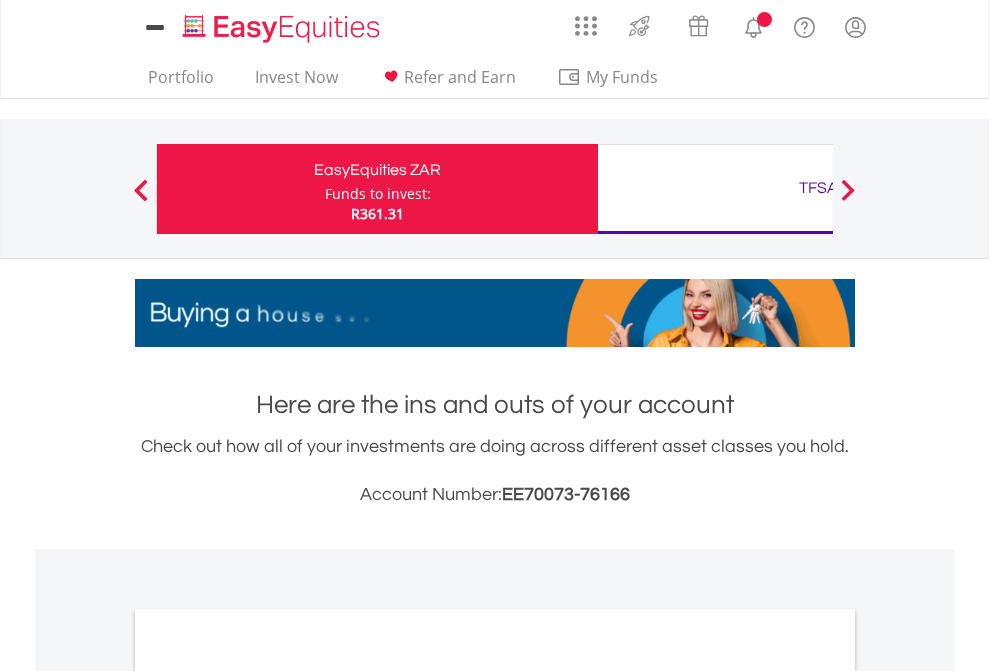 scroll, scrollTop: 0, scrollLeft: 0, axis: both 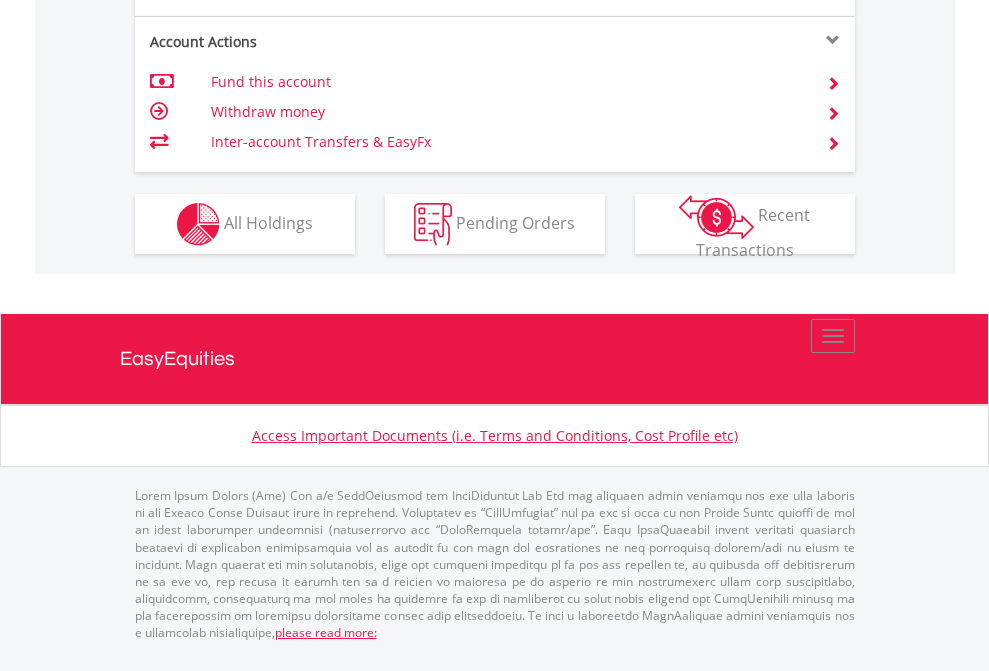 click on "Investment types" at bounding box center [706, -337] 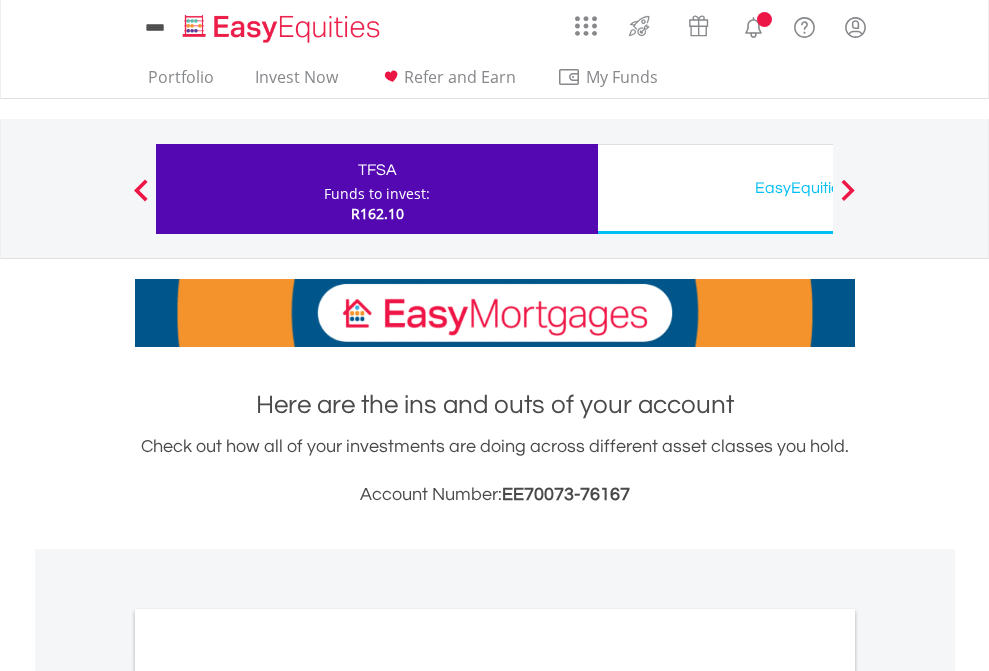 scroll, scrollTop: 0, scrollLeft: 0, axis: both 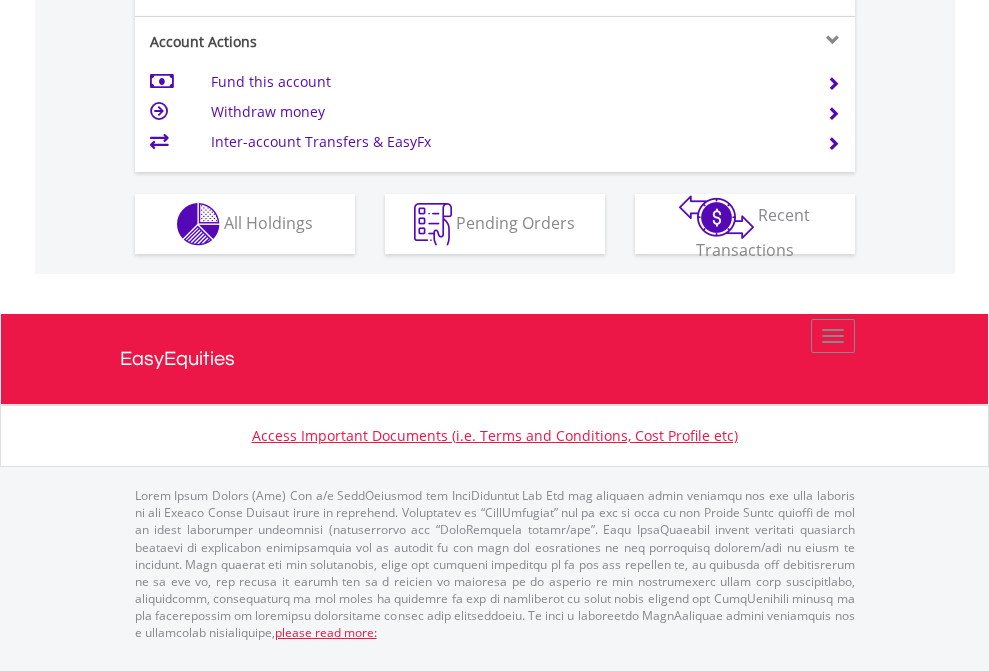 click on "Investment types" at bounding box center (706, -337) 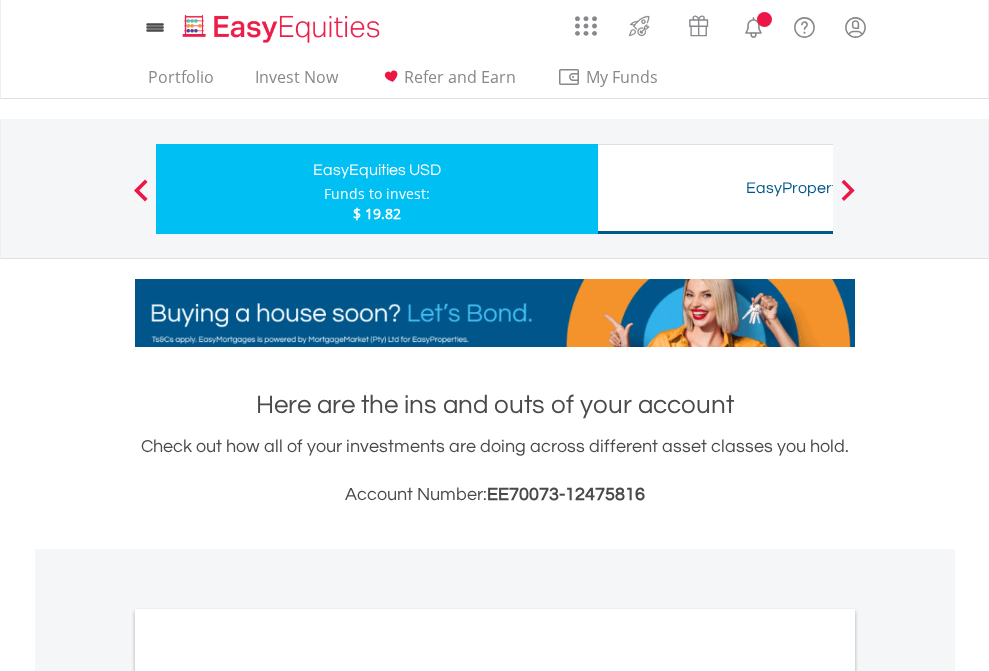 scroll, scrollTop: 0, scrollLeft: 0, axis: both 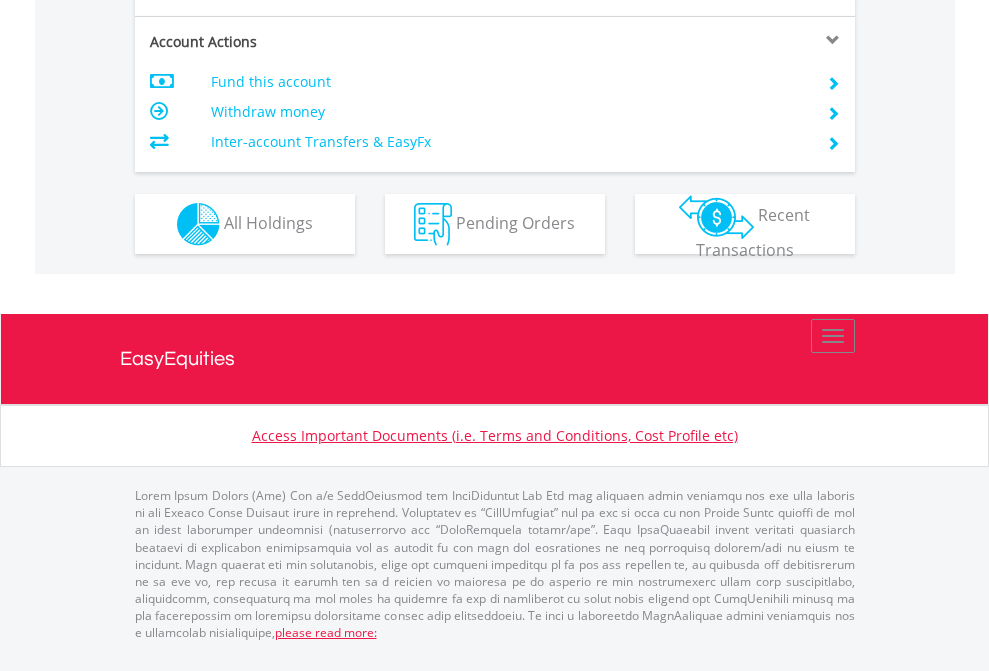 click on "Investment types" at bounding box center (706, -337) 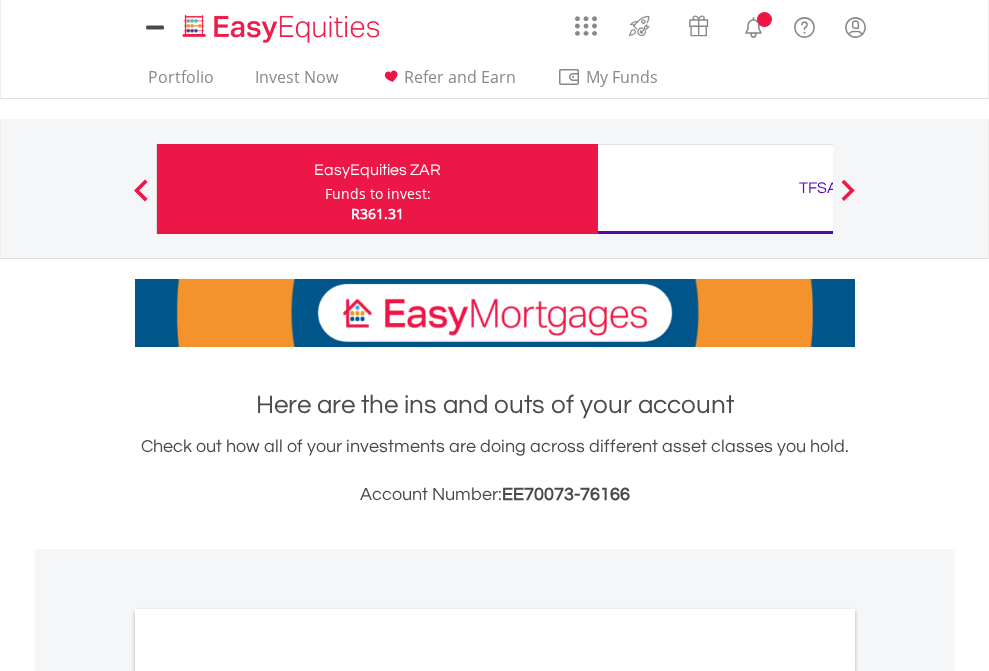 scroll, scrollTop: 0, scrollLeft: 0, axis: both 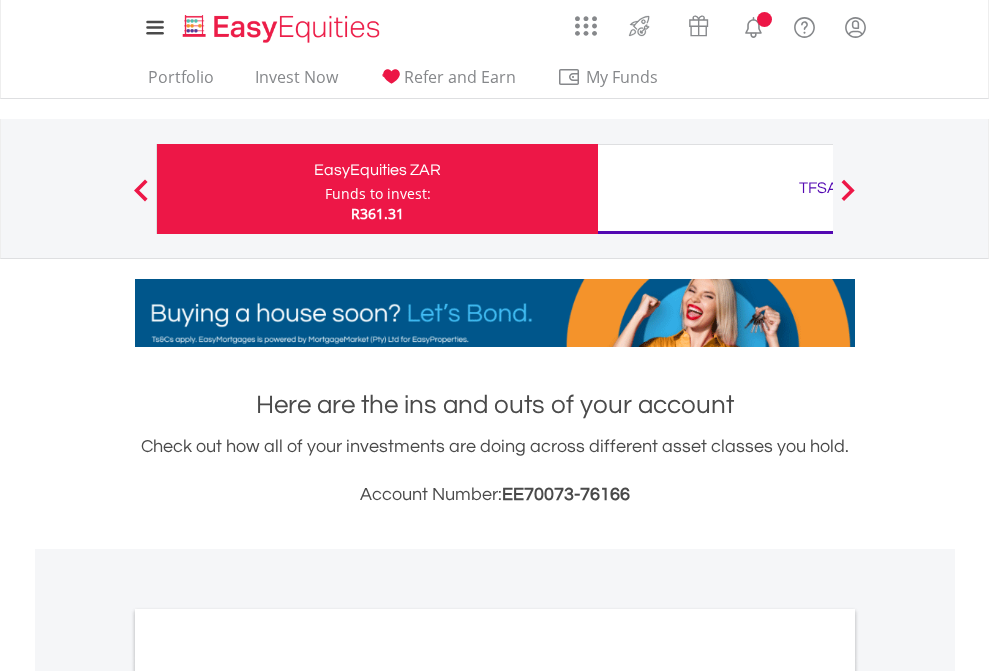 click on "All Holdings" at bounding box center (268, 1096) 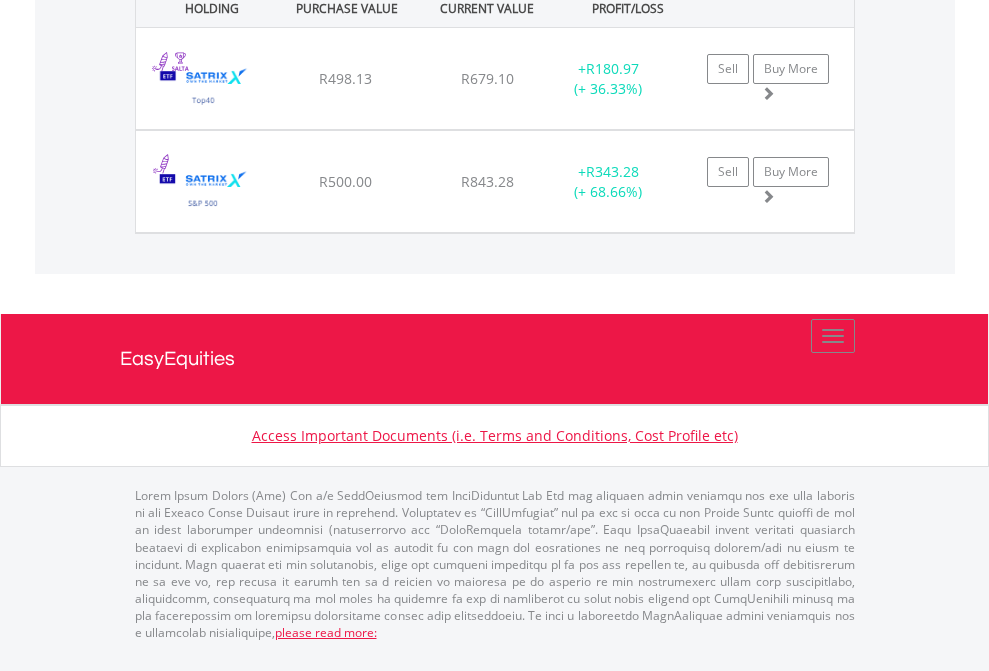 scroll, scrollTop: 2225, scrollLeft: 0, axis: vertical 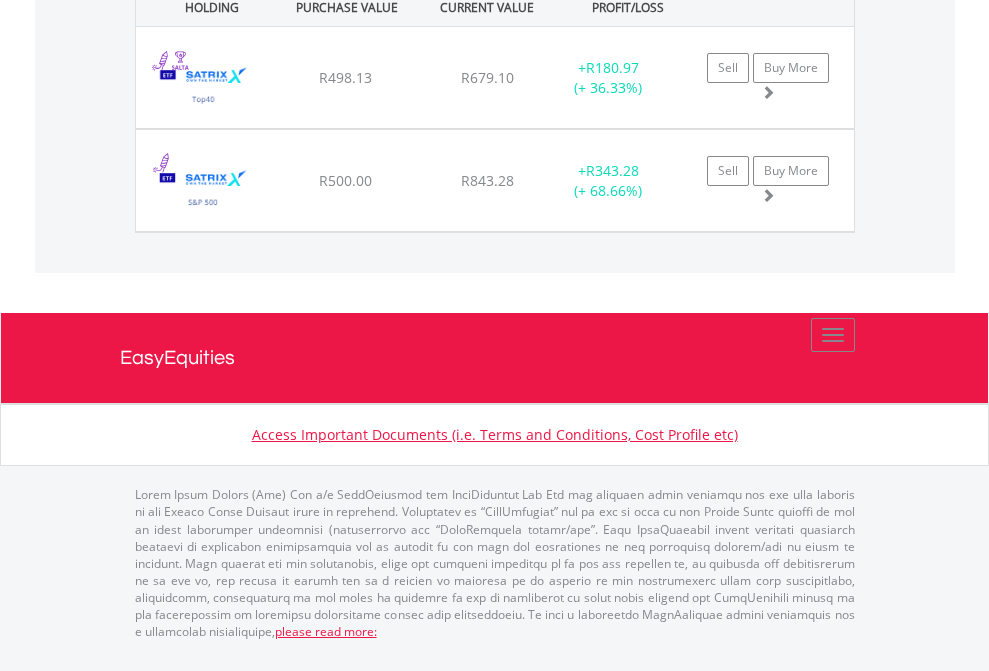 click on "TFSA" at bounding box center (818, -1442) 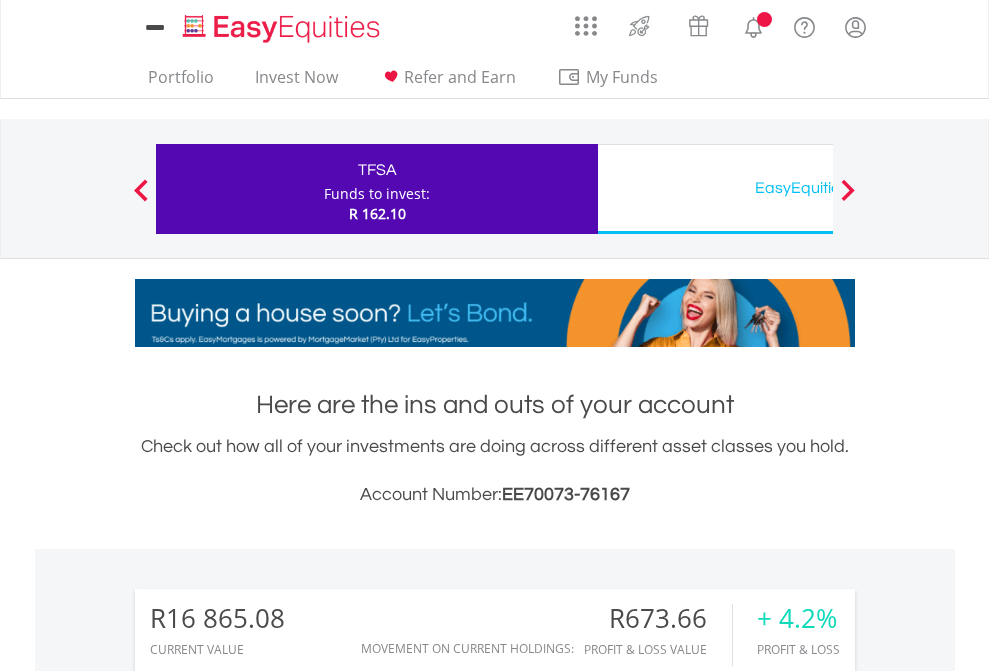 scroll, scrollTop: 1493, scrollLeft: 0, axis: vertical 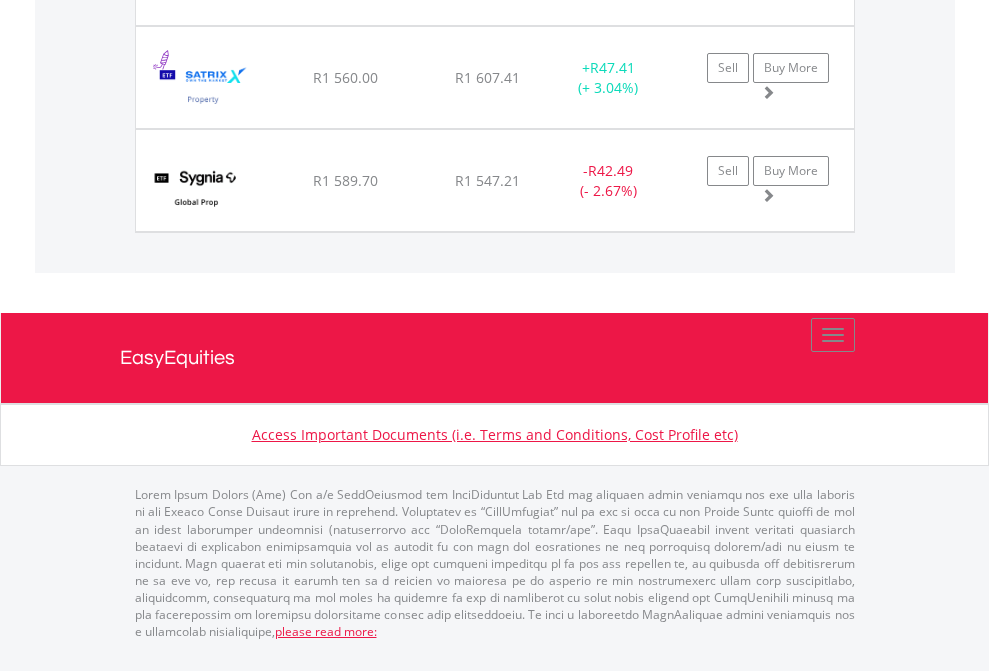 click on "EasyEquities USD" at bounding box center (818, -1648) 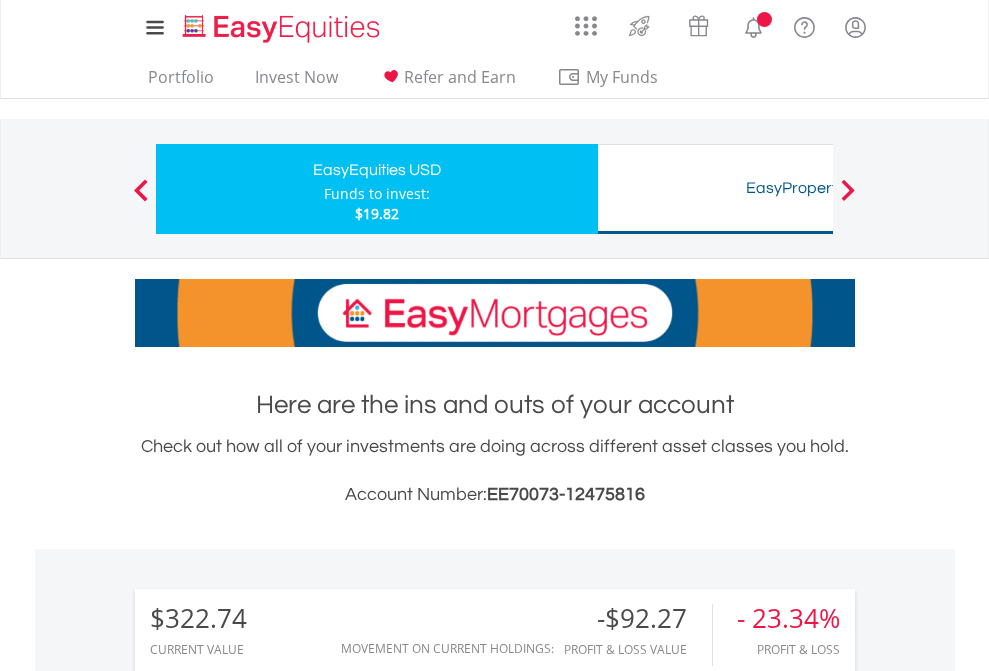 scroll, scrollTop: 0, scrollLeft: 0, axis: both 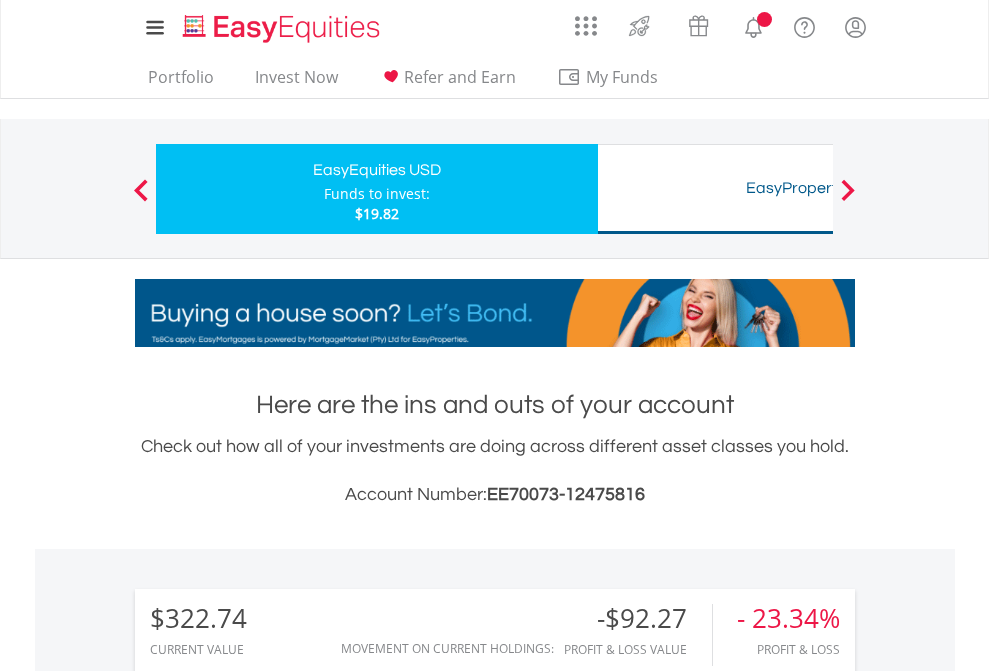 click on "All Holdings" at bounding box center [268, 1466] 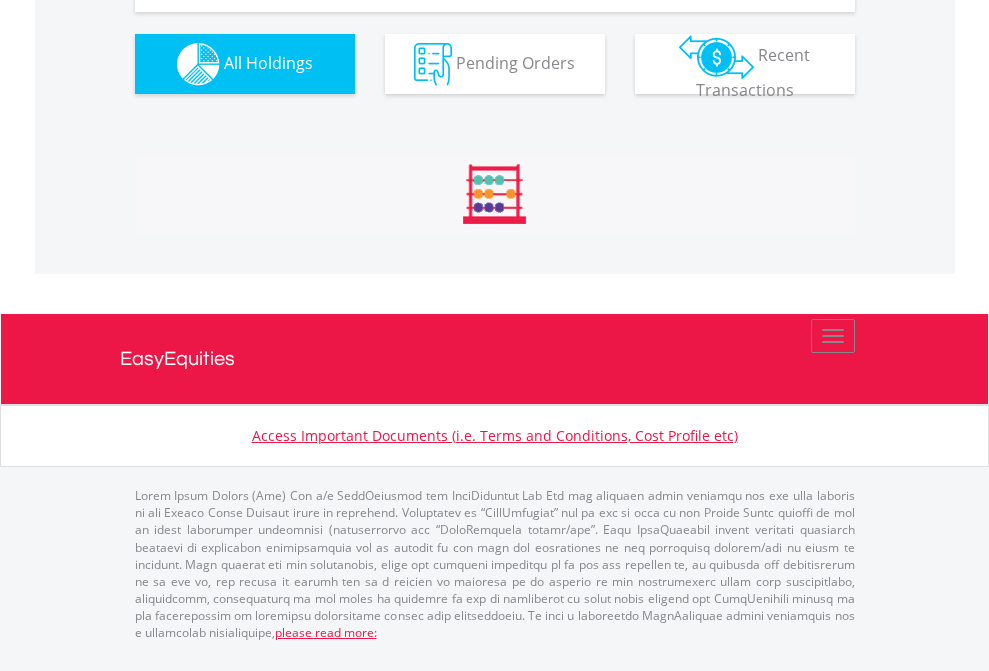 scroll, scrollTop: 2224, scrollLeft: 0, axis: vertical 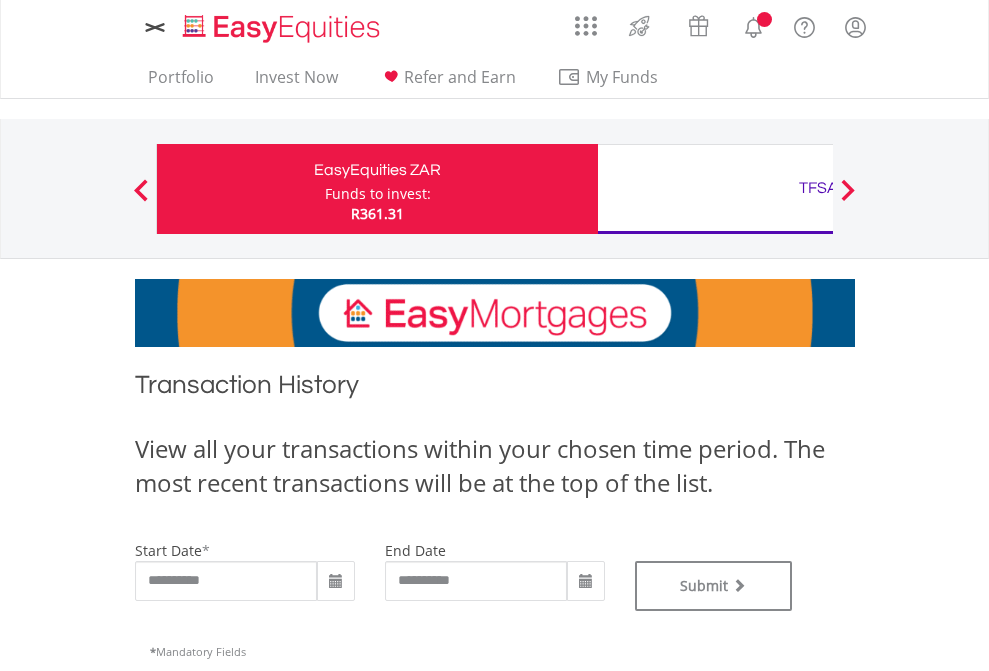type on "**********" 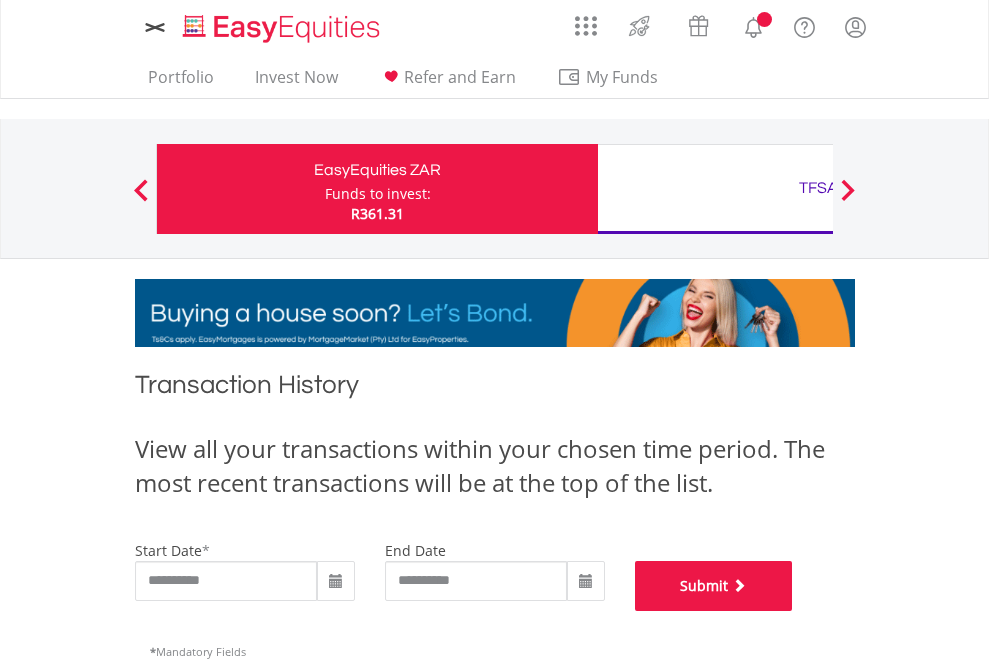 click on "Submit" at bounding box center [714, 586] 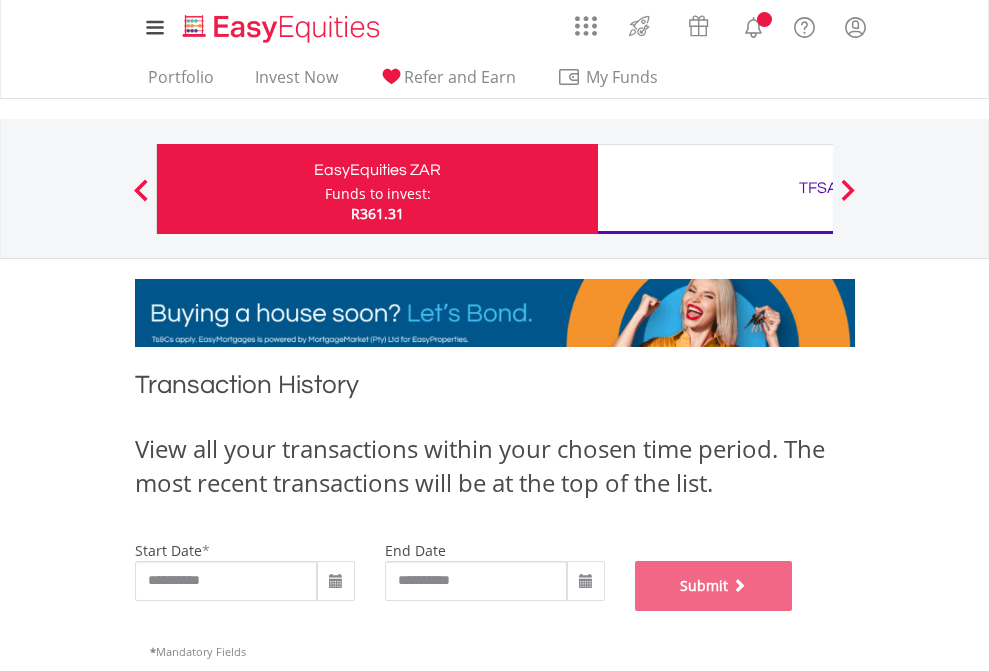 scroll, scrollTop: 811, scrollLeft: 0, axis: vertical 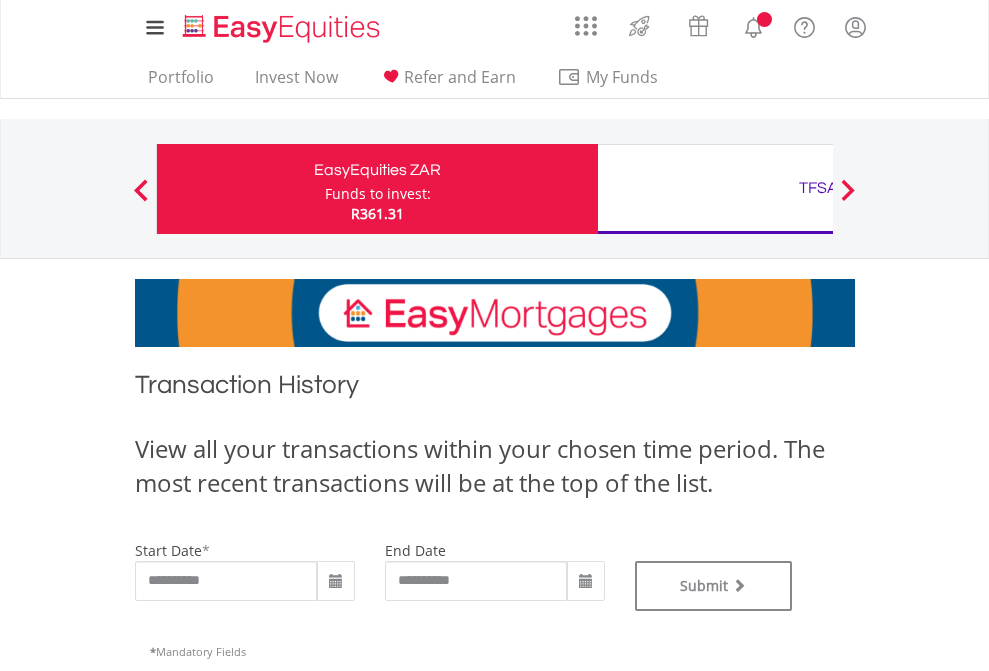 click on "TFSA" at bounding box center (818, 188) 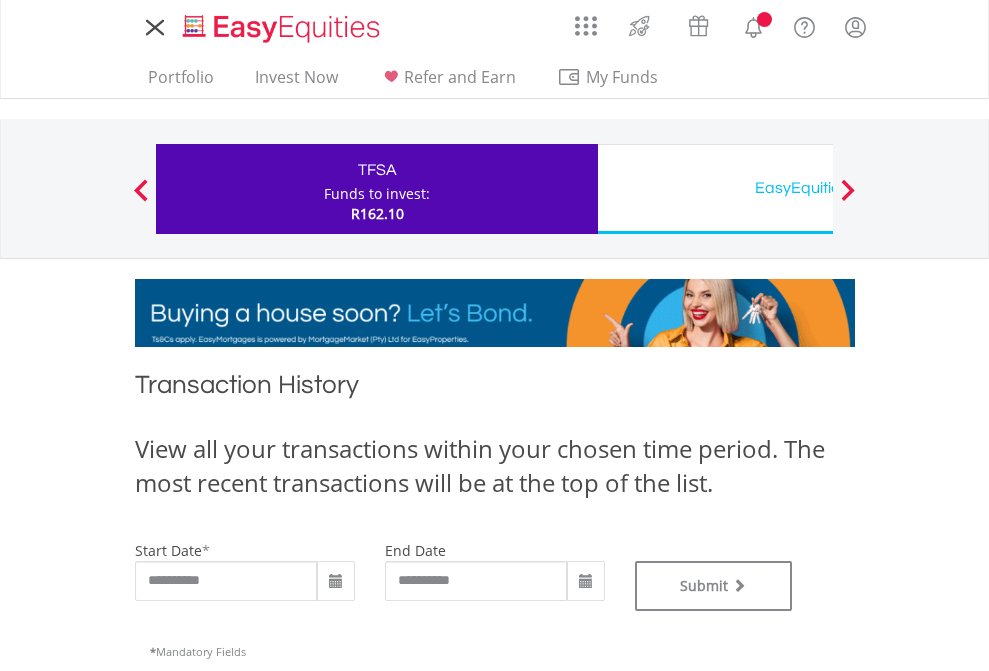 scroll, scrollTop: 0, scrollLeft: 0, axis: both 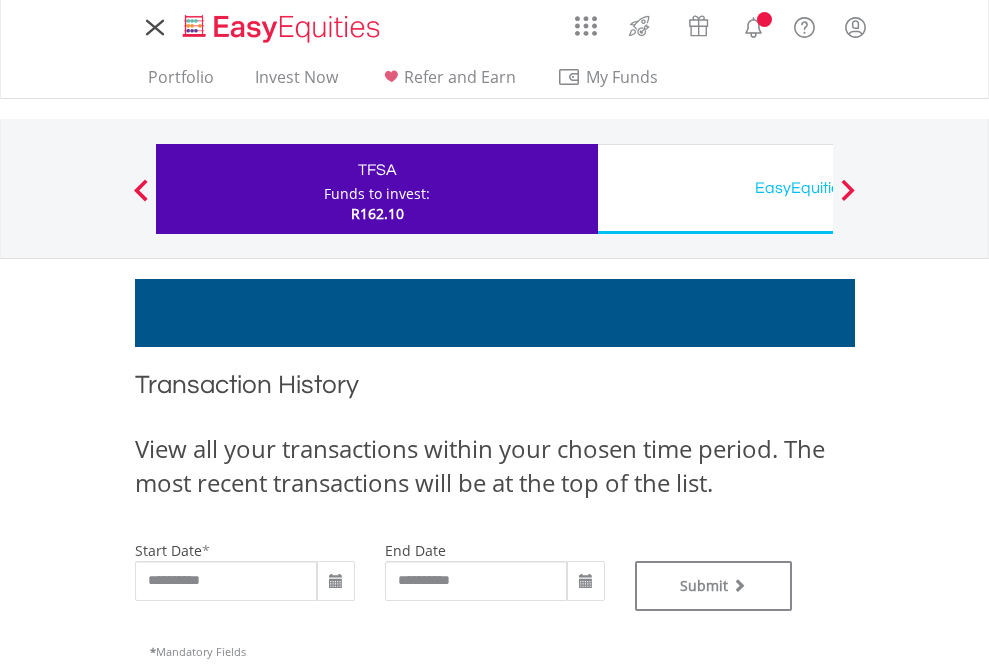 type on "**********" 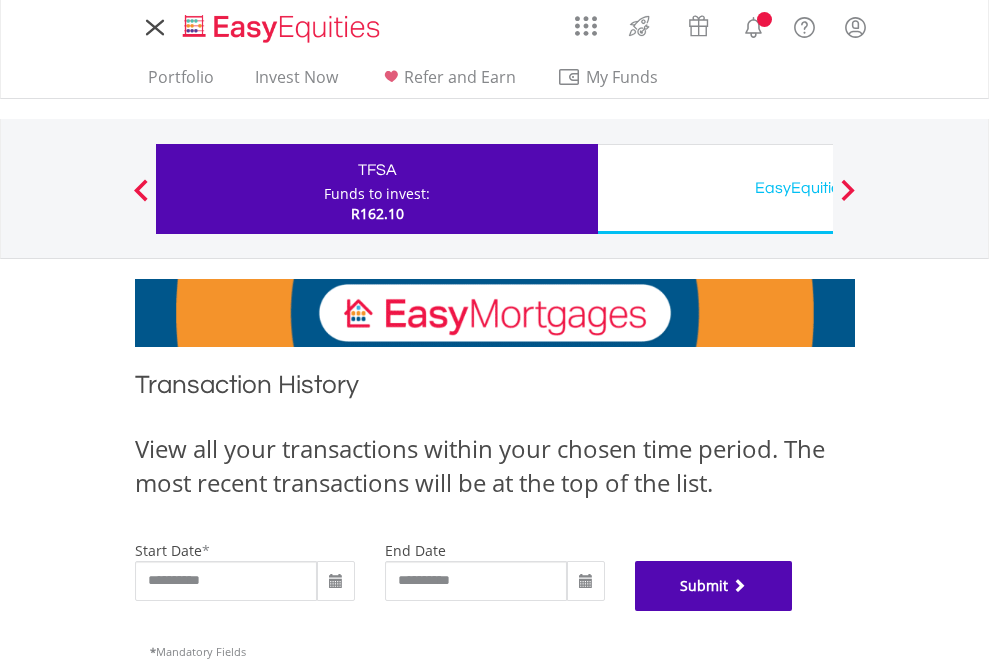 click on "Submit" at bounding box center (714, 586) 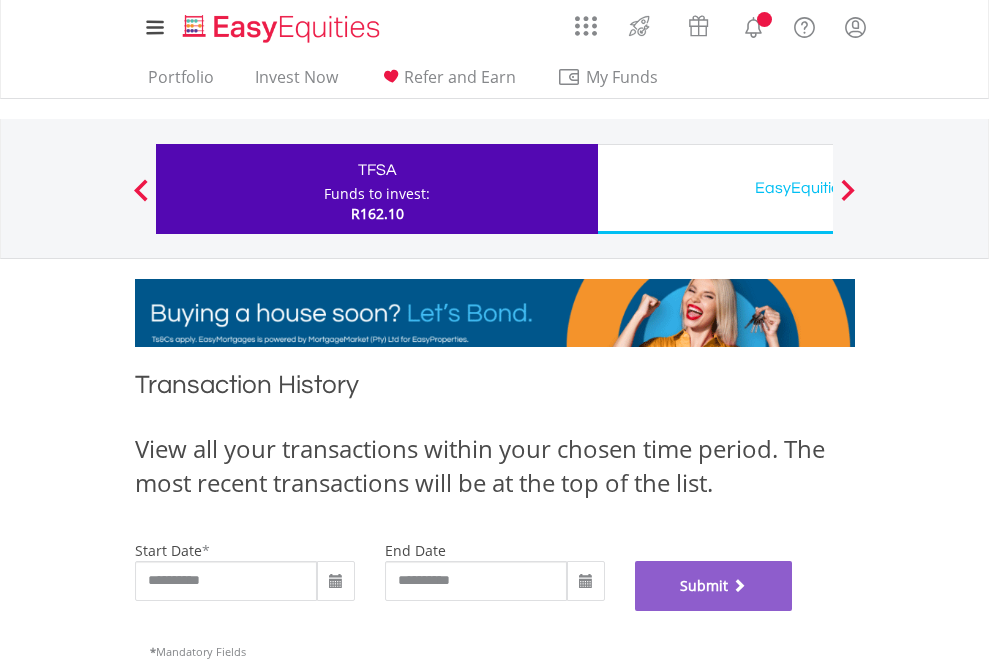 scroll, scrollTop: 811, scrollLeft: 0, axis: vertical 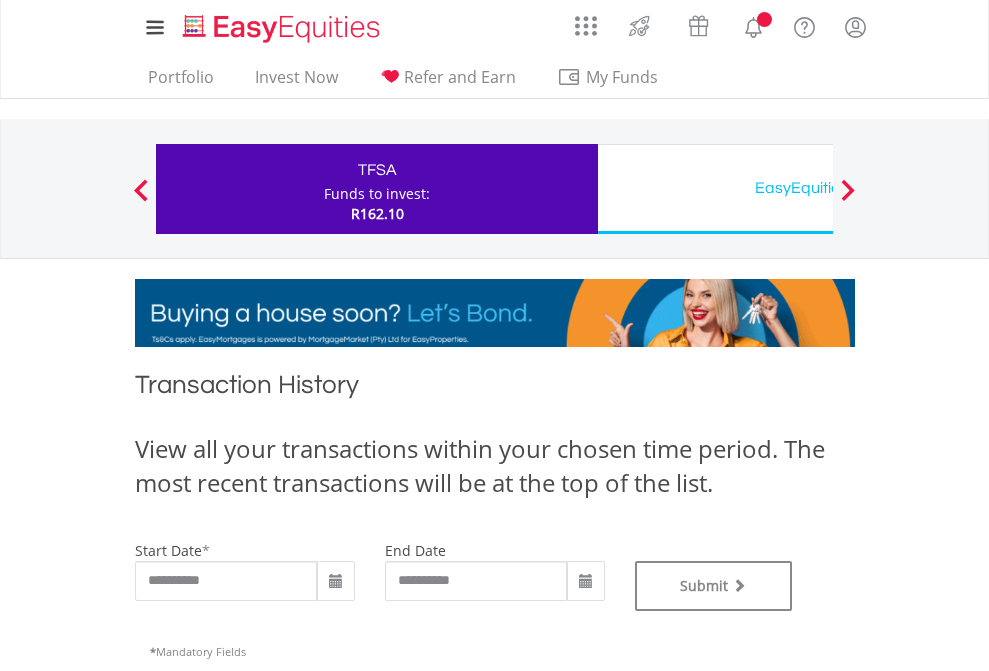 click on "EasyEquities USD" at bounding box center [818, 188] 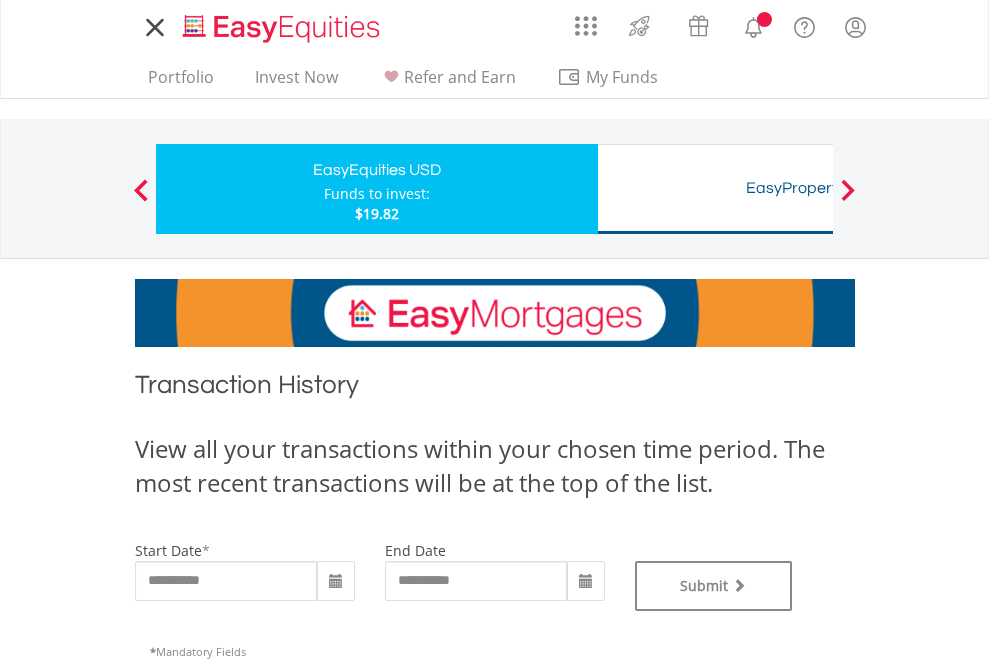 scroll, scrollTop: 0, scrollLeft: 0, axis: both 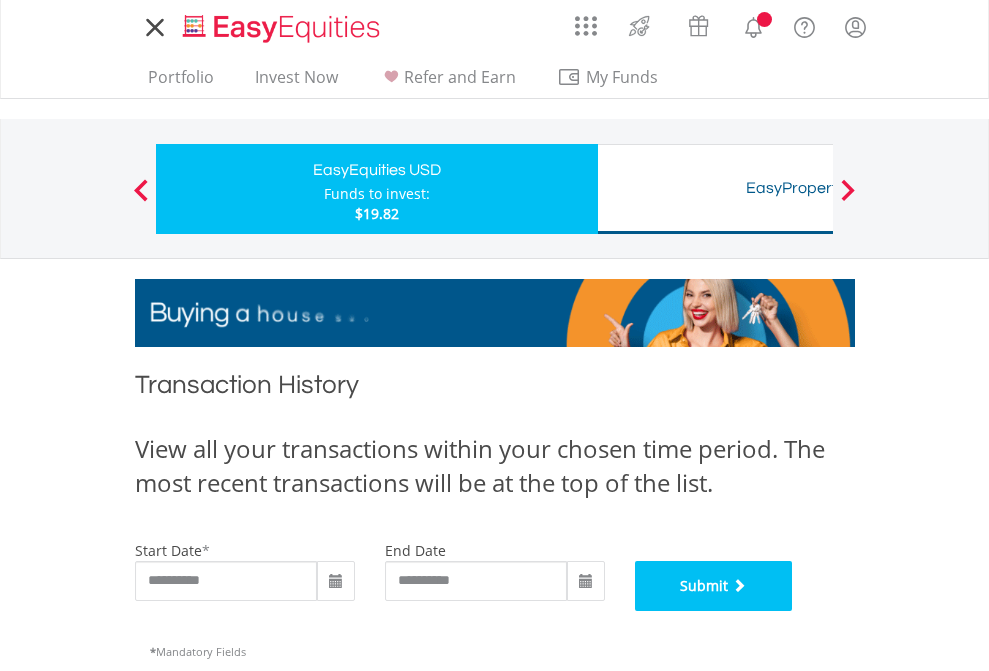 click on "Submit" at bounding box center (714, 586) 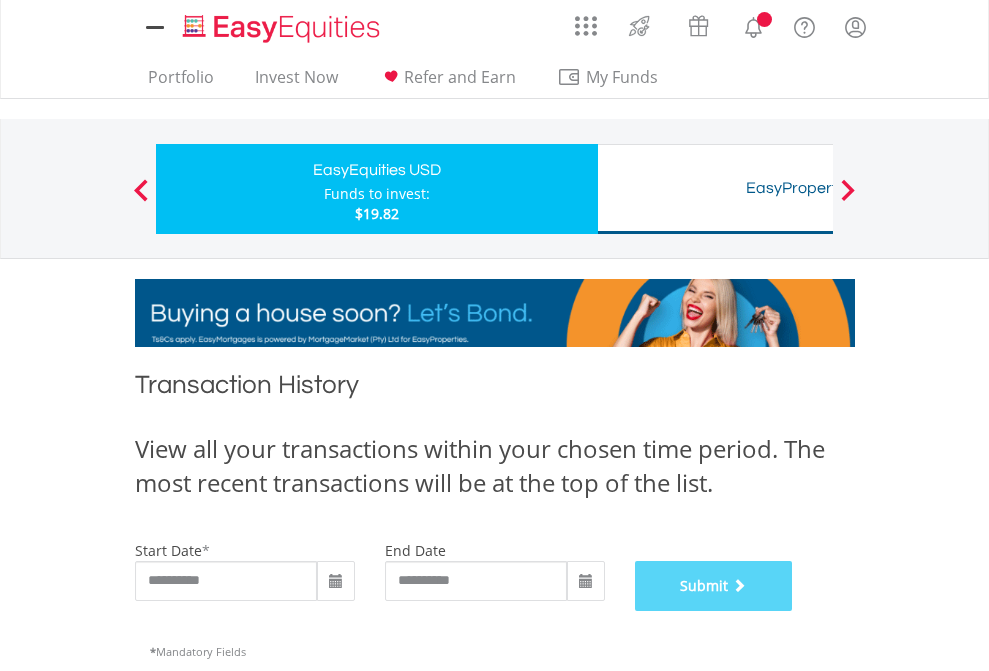 scroll, scrollTop: 811, scrollLeft: 0, axis: vertical 